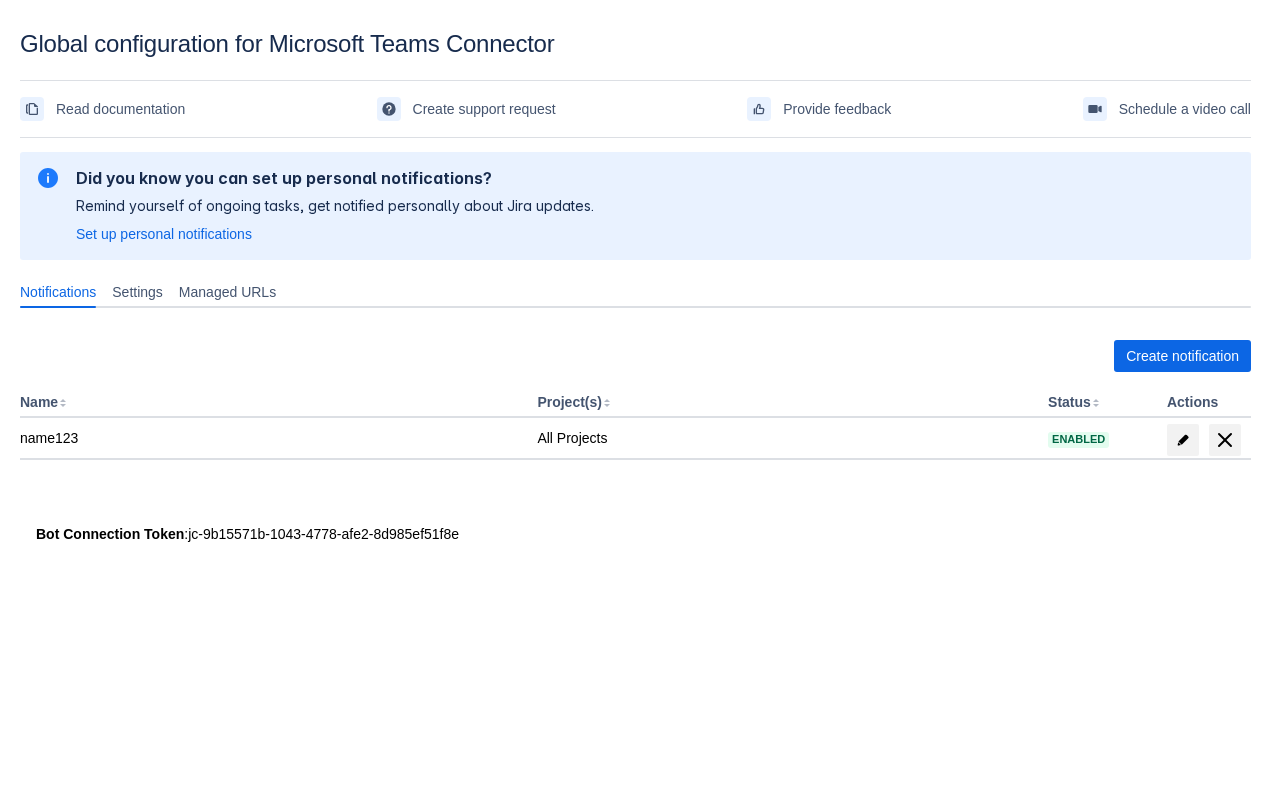 scroll, scrollTop: 0, scrollLeft: 0, axis: both 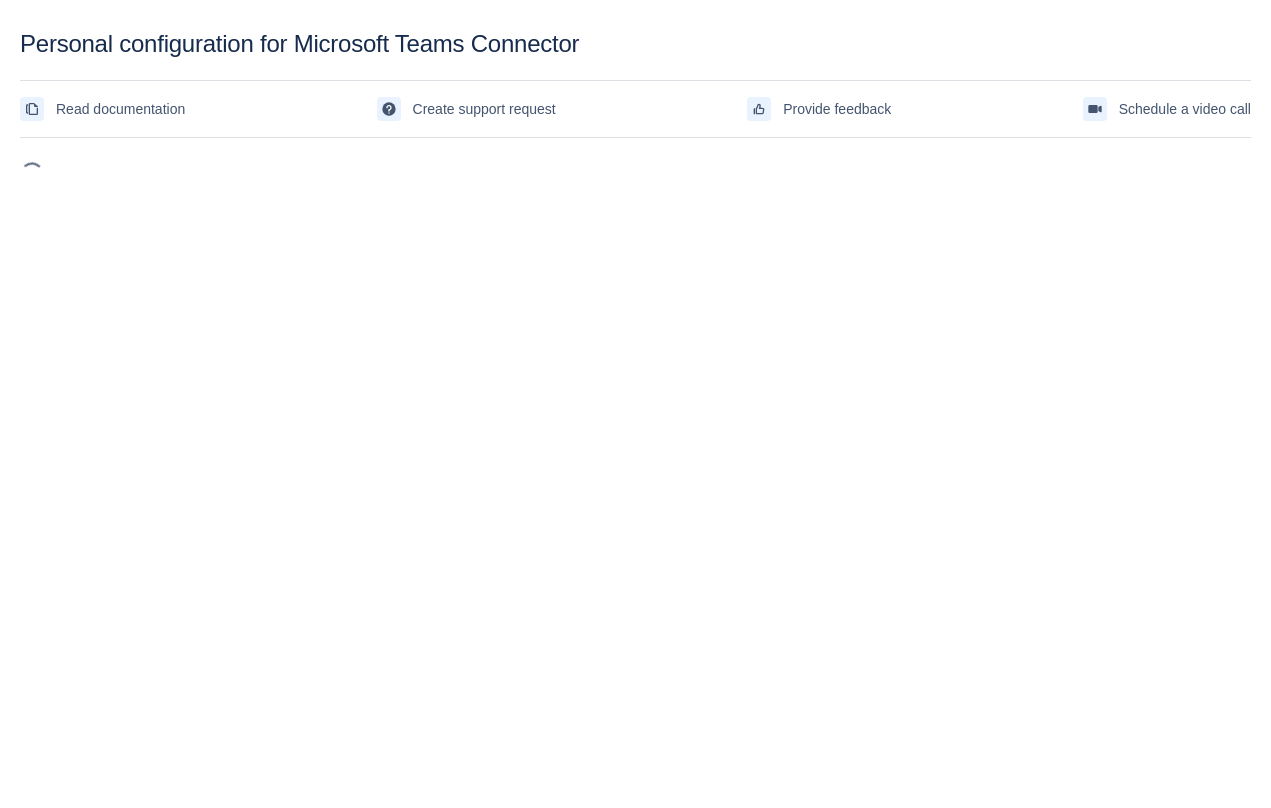 click on "Personal configuration for Microsoft Teams Connector Read documentation Create support request Provide feedback Schedule a video call" at bounding box center [635, 434] 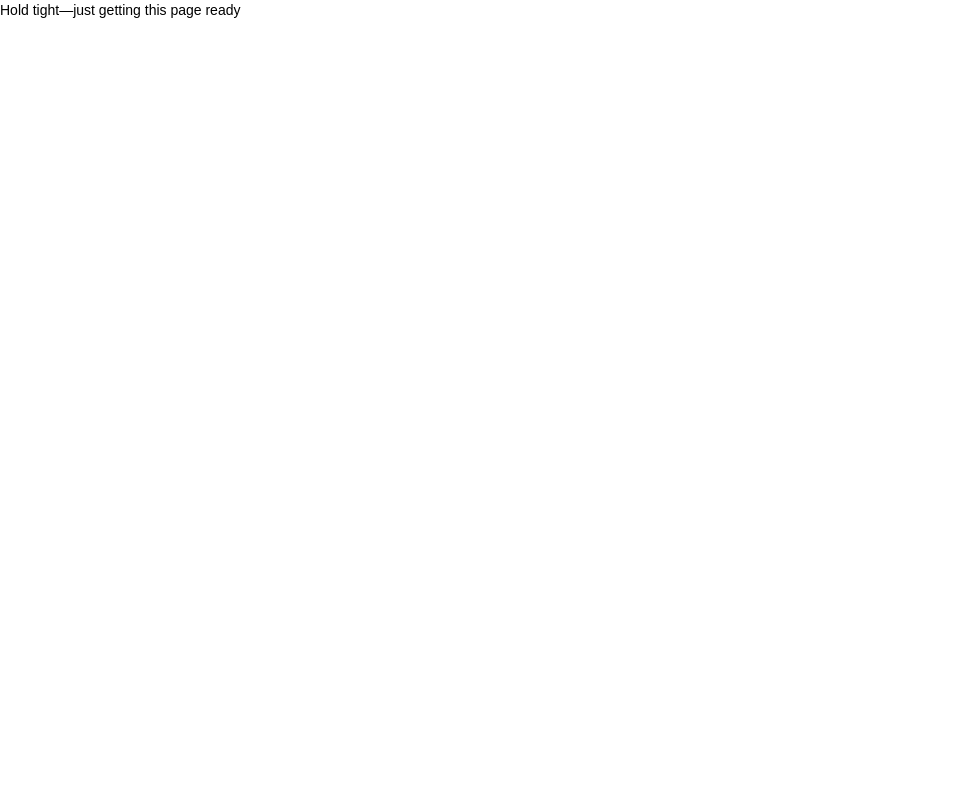 scroll, scrollTop: 0, scrollLeft: 0, axis: both 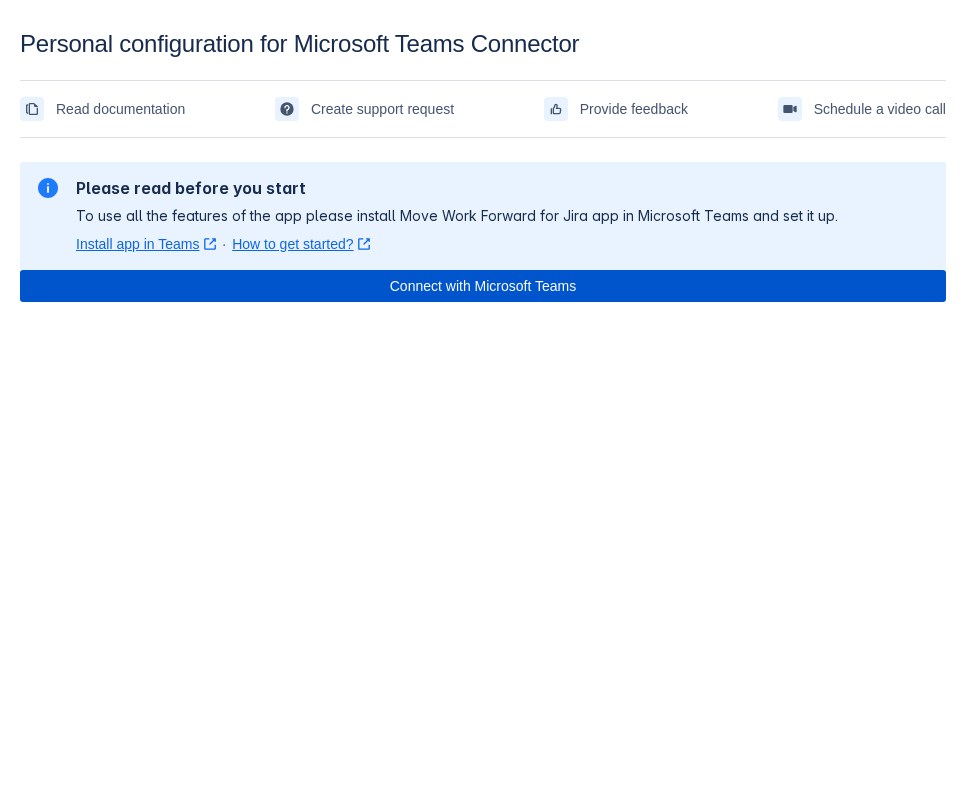 click on "Connect with Microsoft Teams" at bounding box center [483, 286] 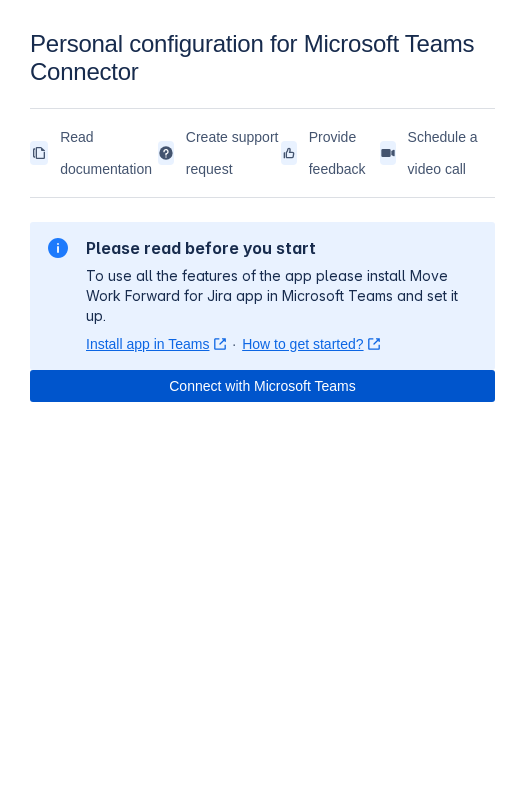 click on "Connect with Microsoft Teams" at bounding box center [262, 386] 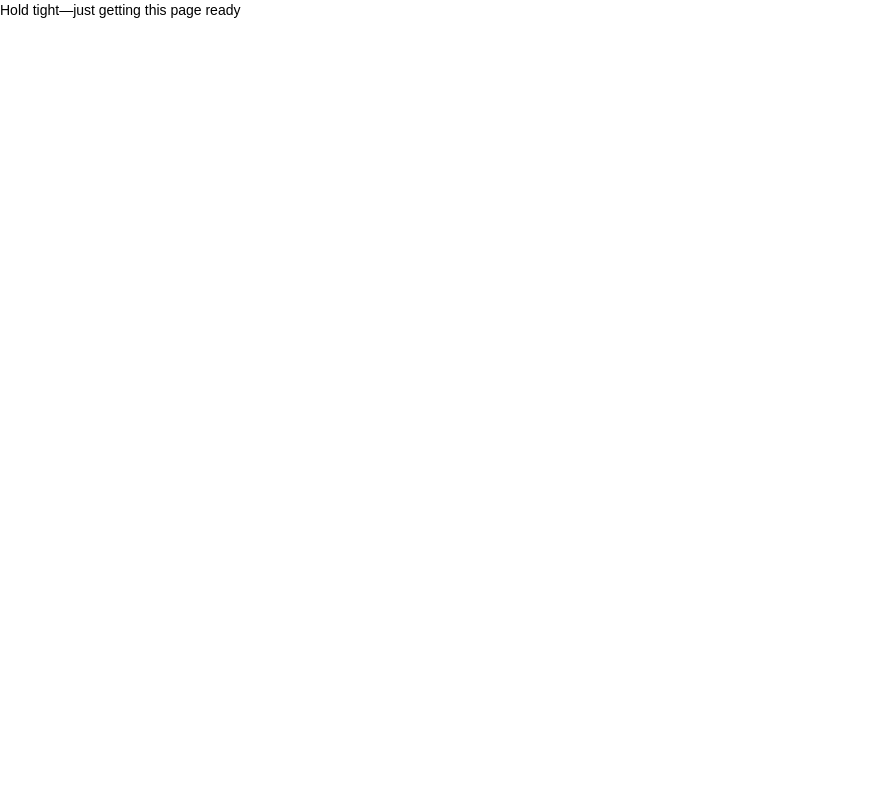 scroll, scrollTop: 0, scrollLeft: 0, axis: both 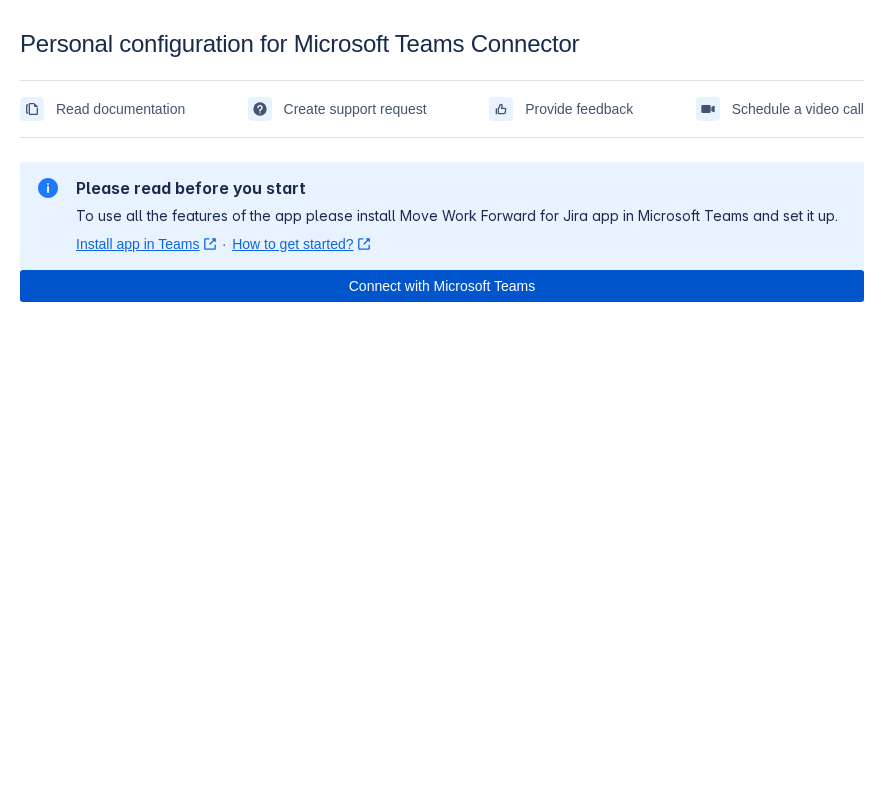 click on "Connect with Microsoft Teams" at bounding box center (442, 286) 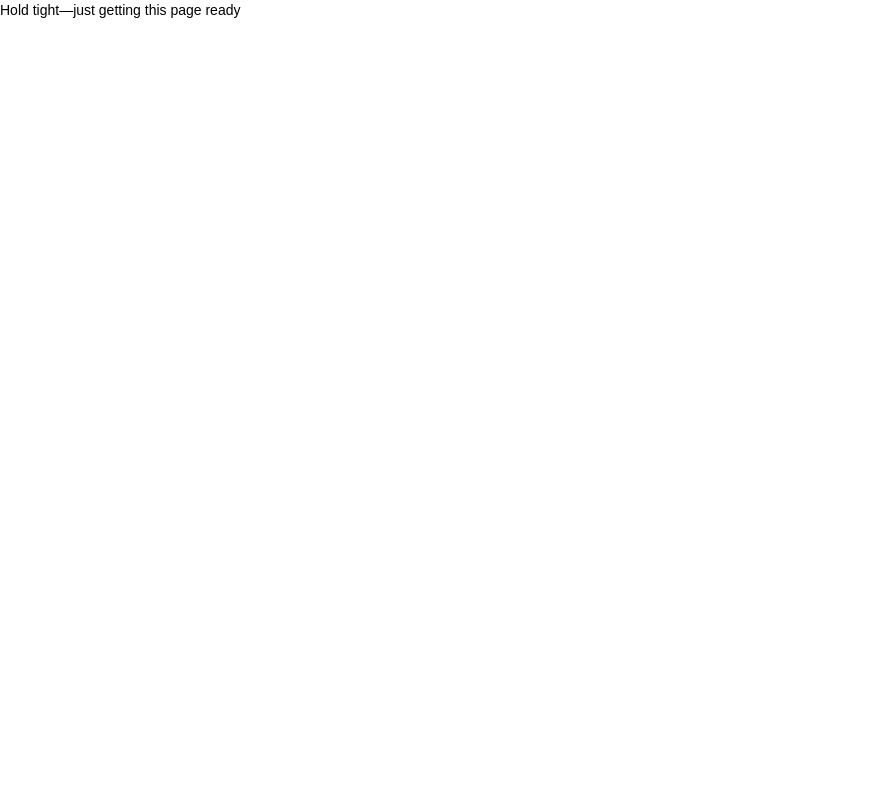scroll, scrollTop: 0, scrollLeft: 0, axis: both 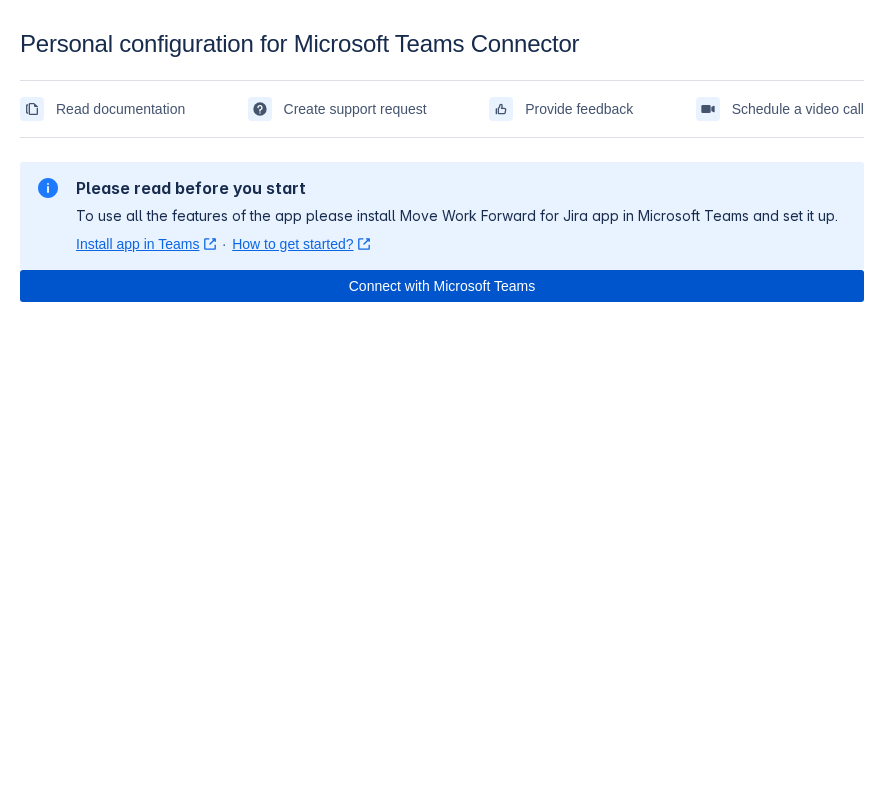 click on "Connect with Microsoft Teams" at bounding box center [442, 286] 